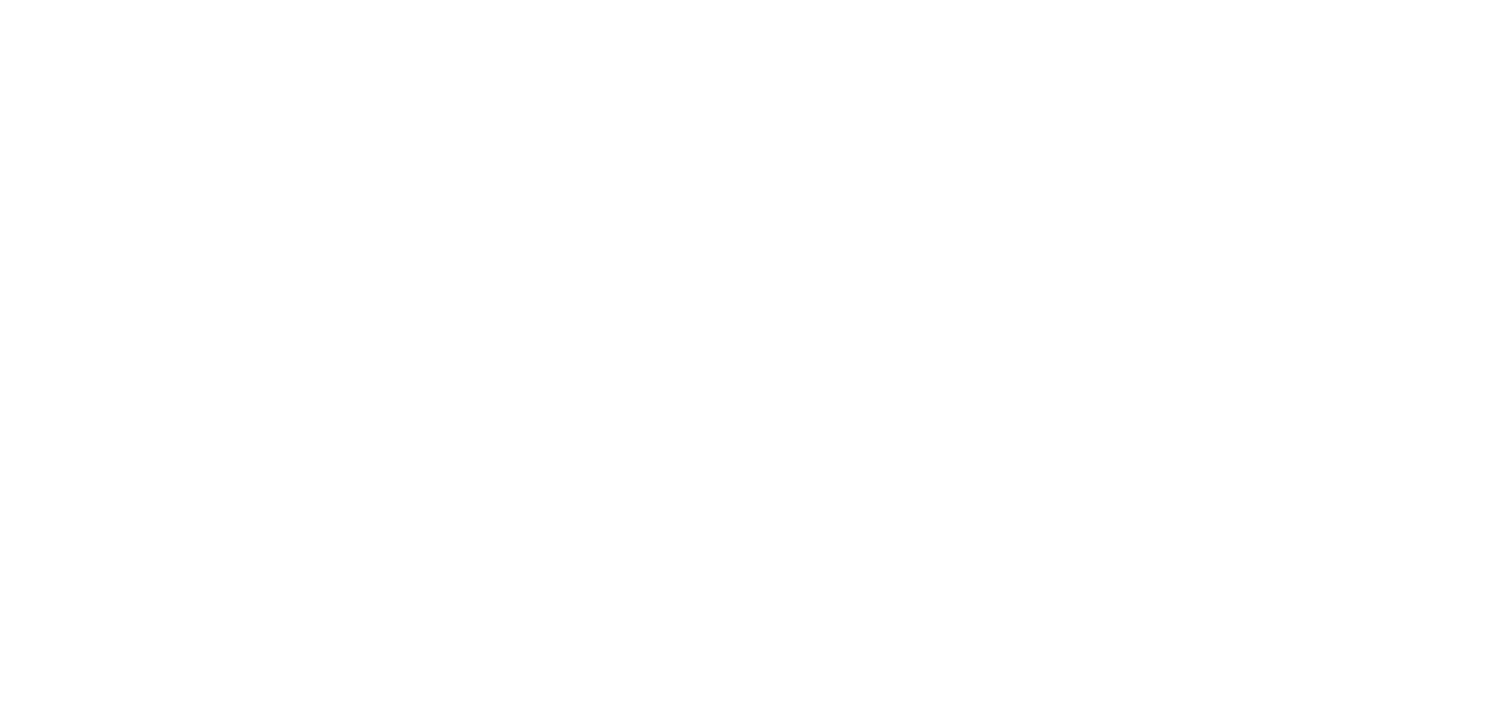 scroll, scrollTop: 0, scrollLeft: 0, axis: both 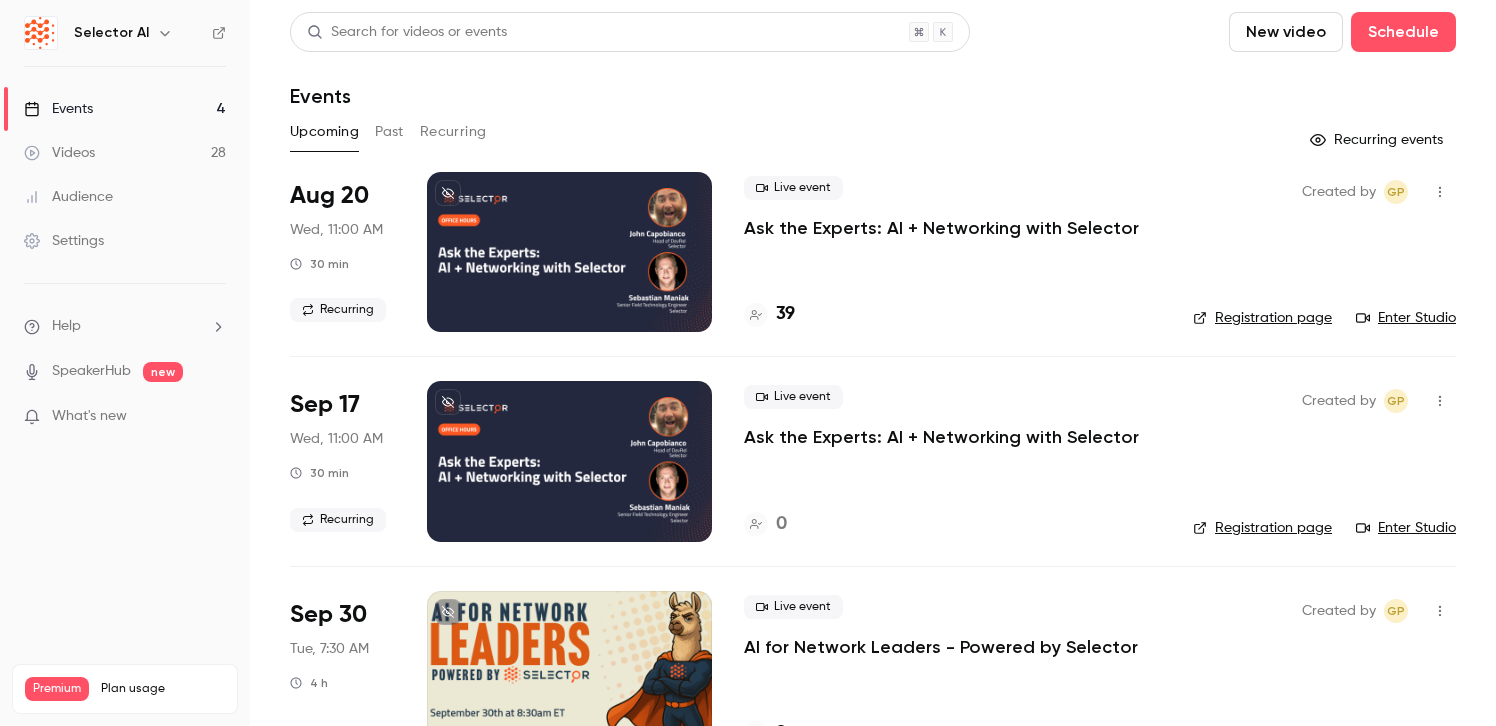 click on "Past" at bounding box center [389, 132] 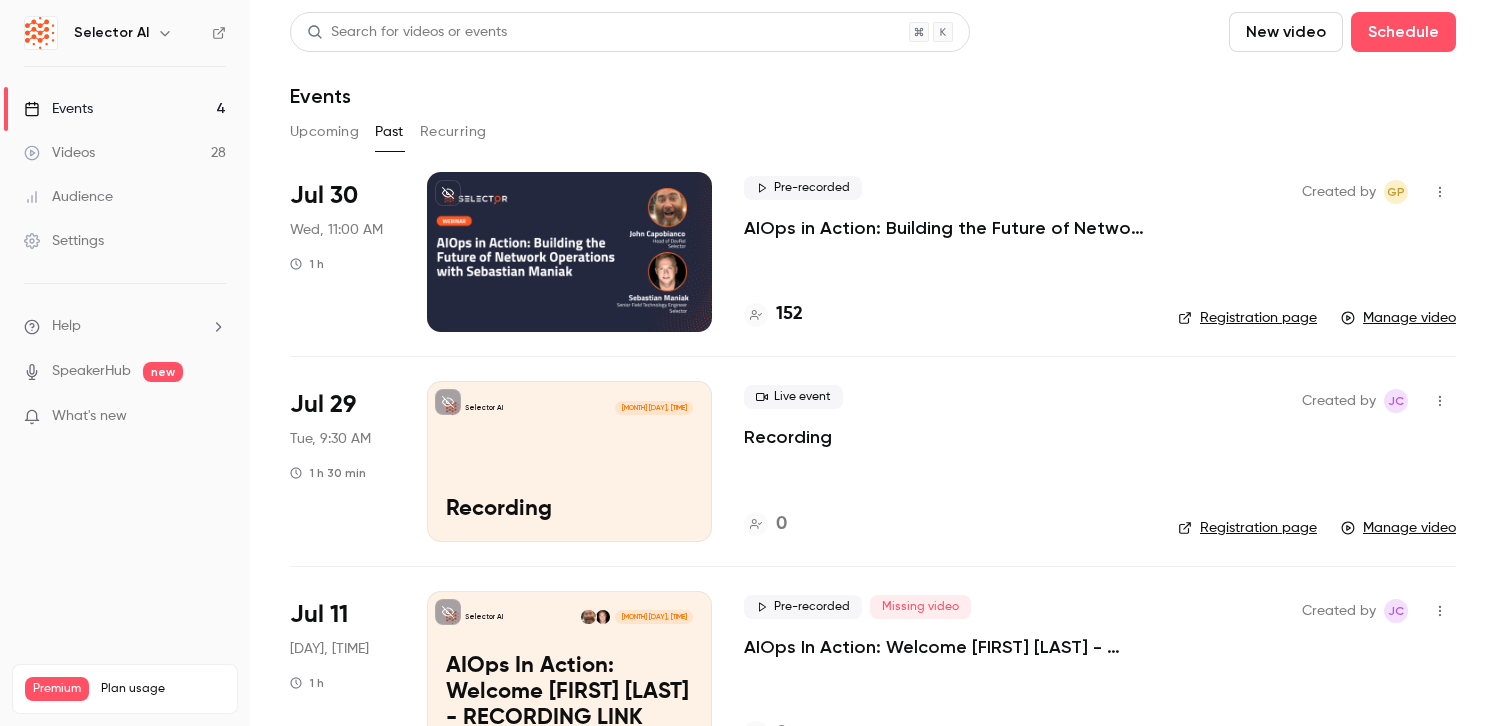 click on "AIOps in Action: Building the Future of Network Operations with [FIRST] [LAST]" at bounding box center (945, 228) 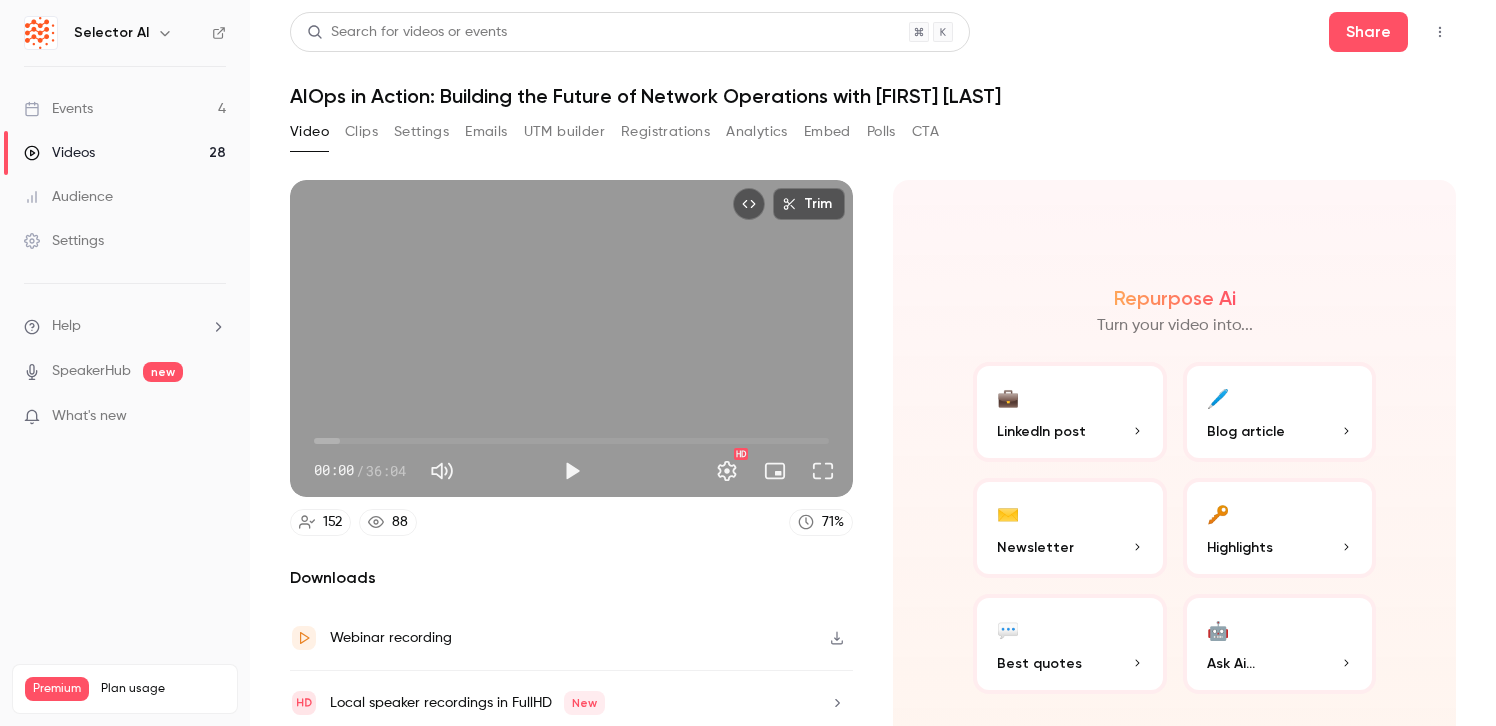 click on "Clips" at bounding box center [361, 132] 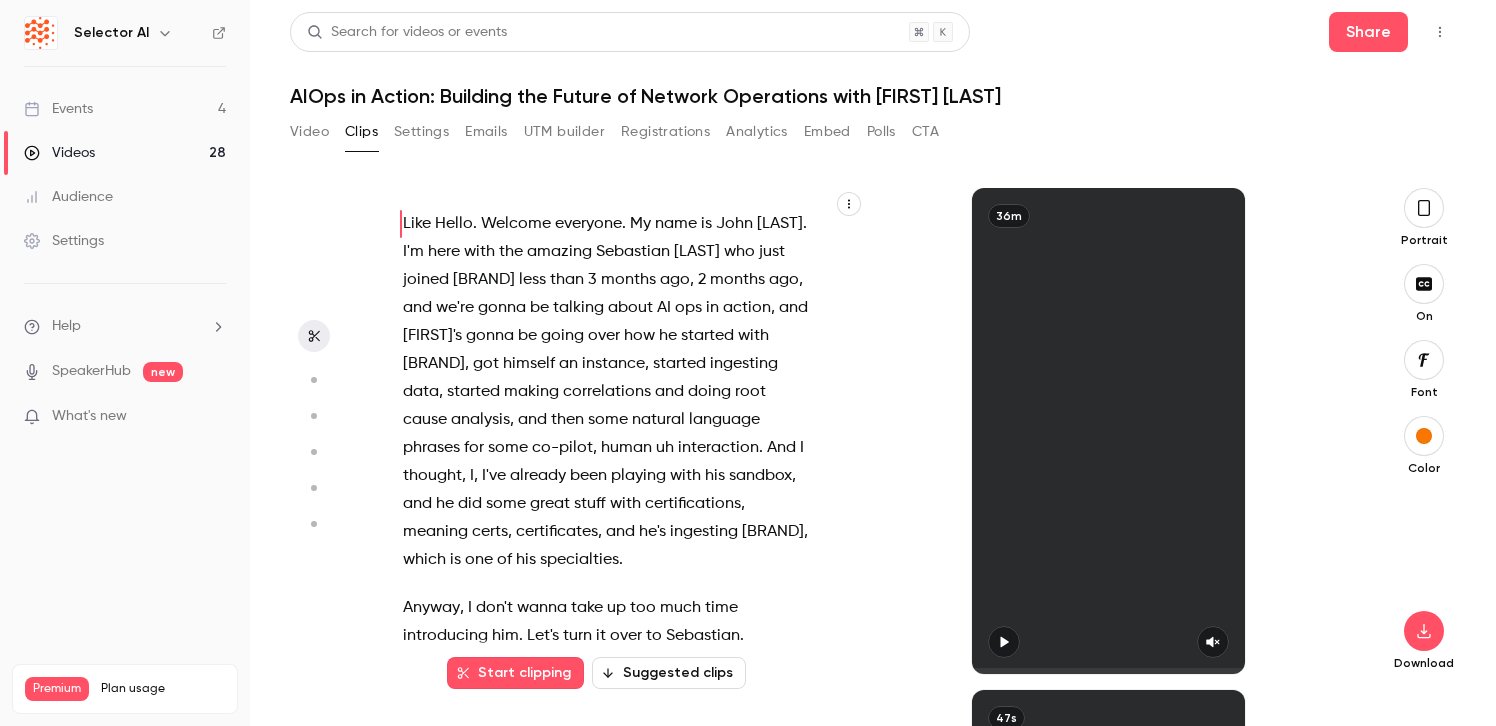 click 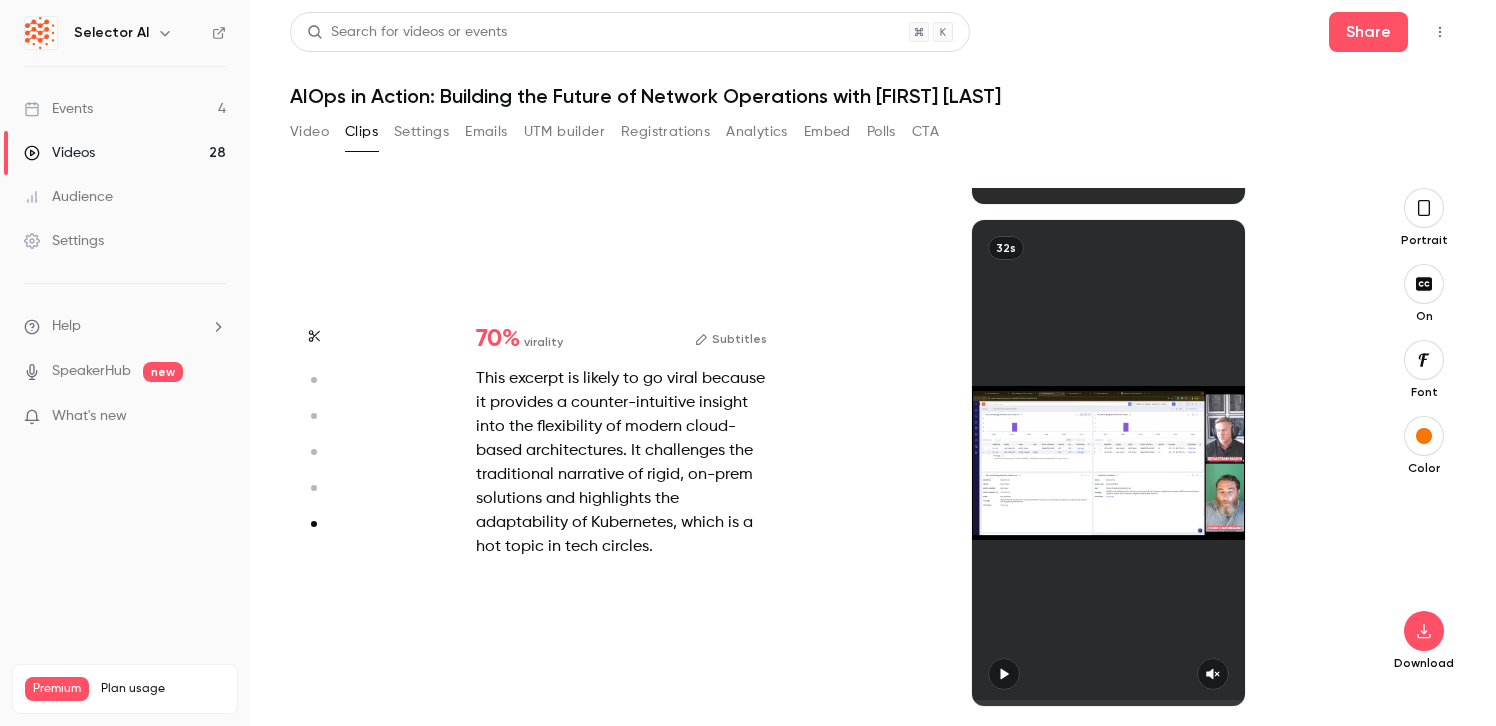 scroll, scrollTop: 2478, scrollLeft: 0, axis: vertical 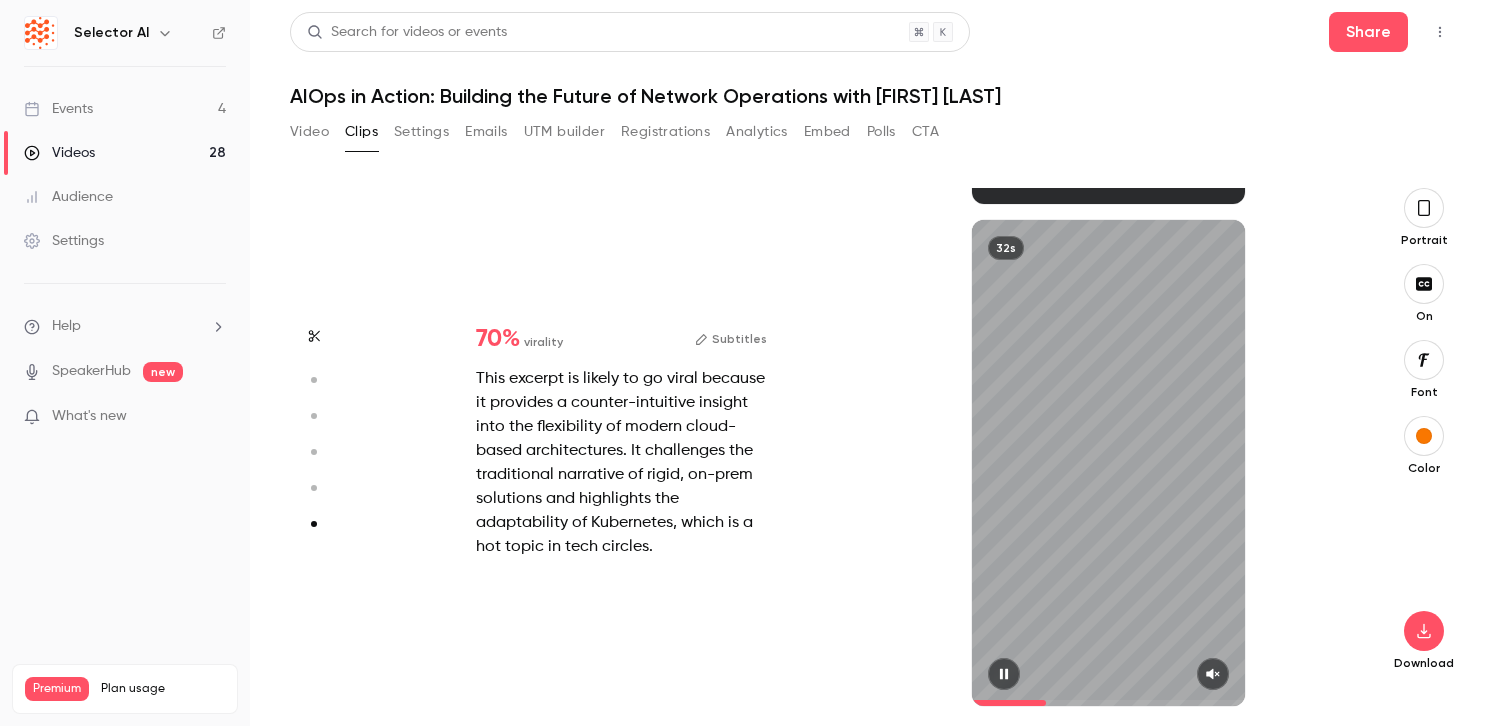 click 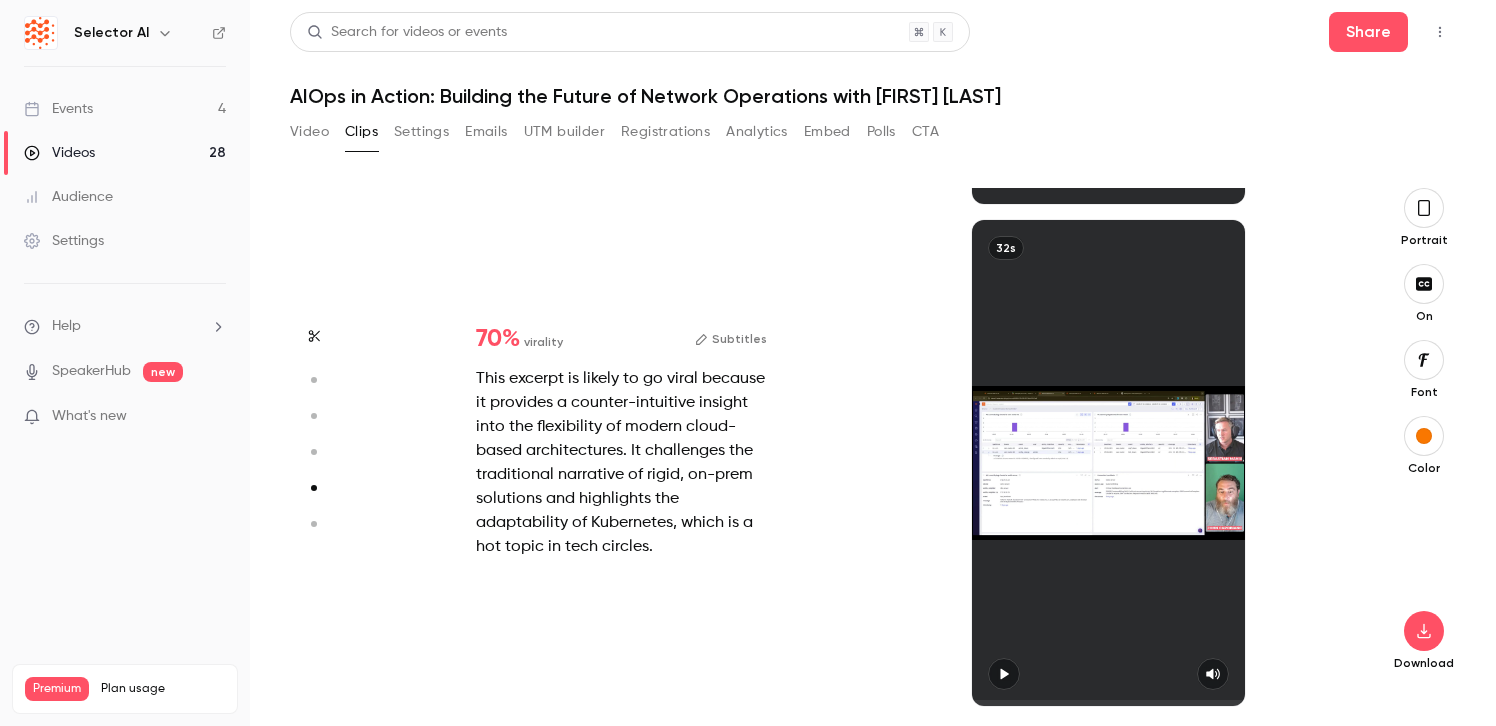 scroll, scrollTop: 2008, scrollLeft: 0, axis: vertical 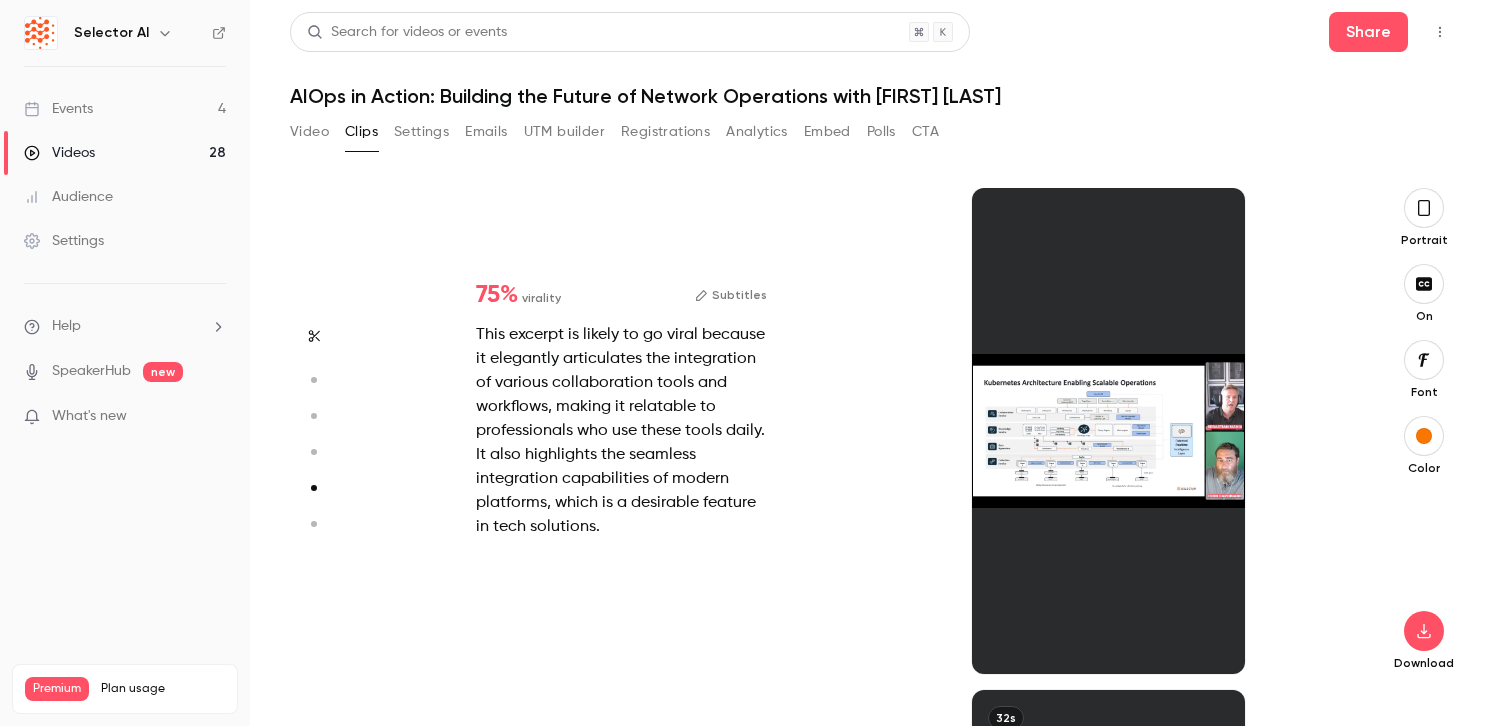 click at bounding box center (1108, 431) 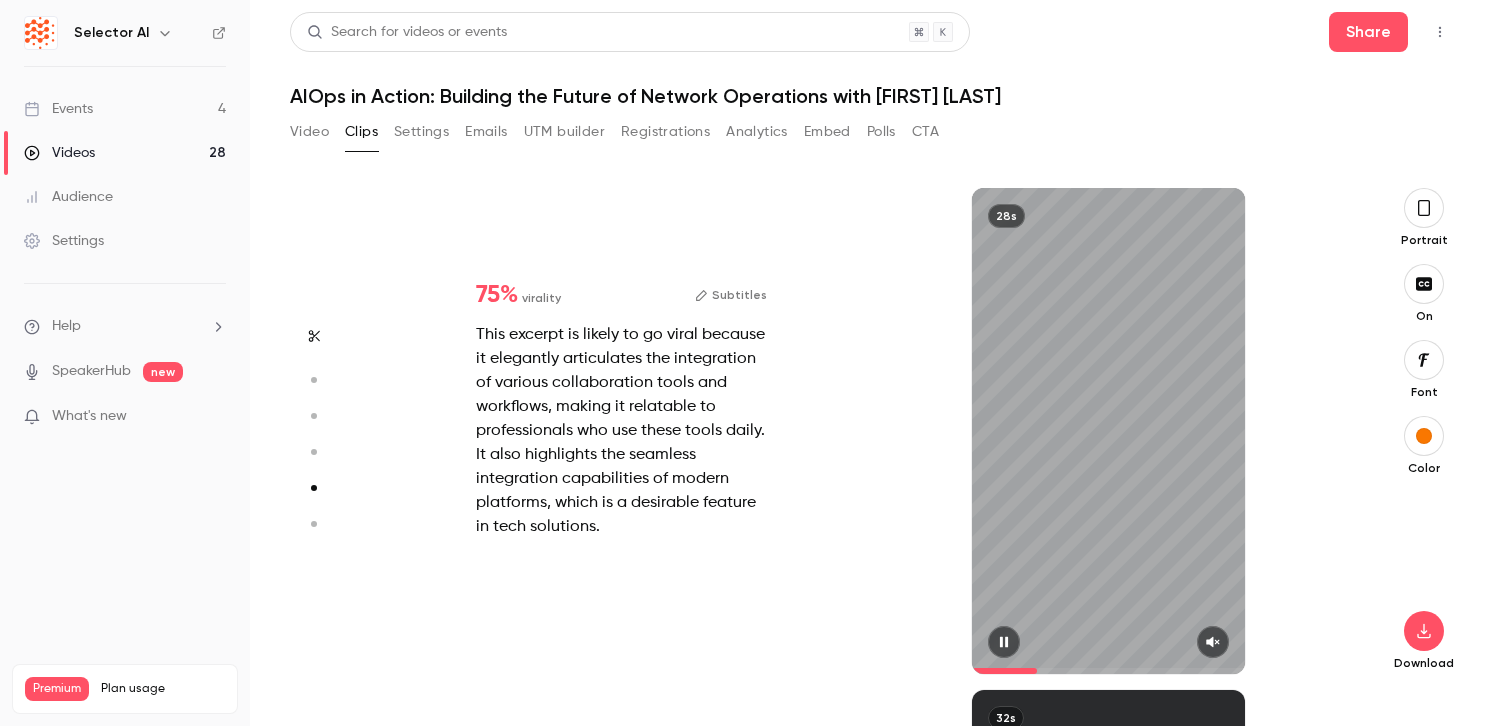 click 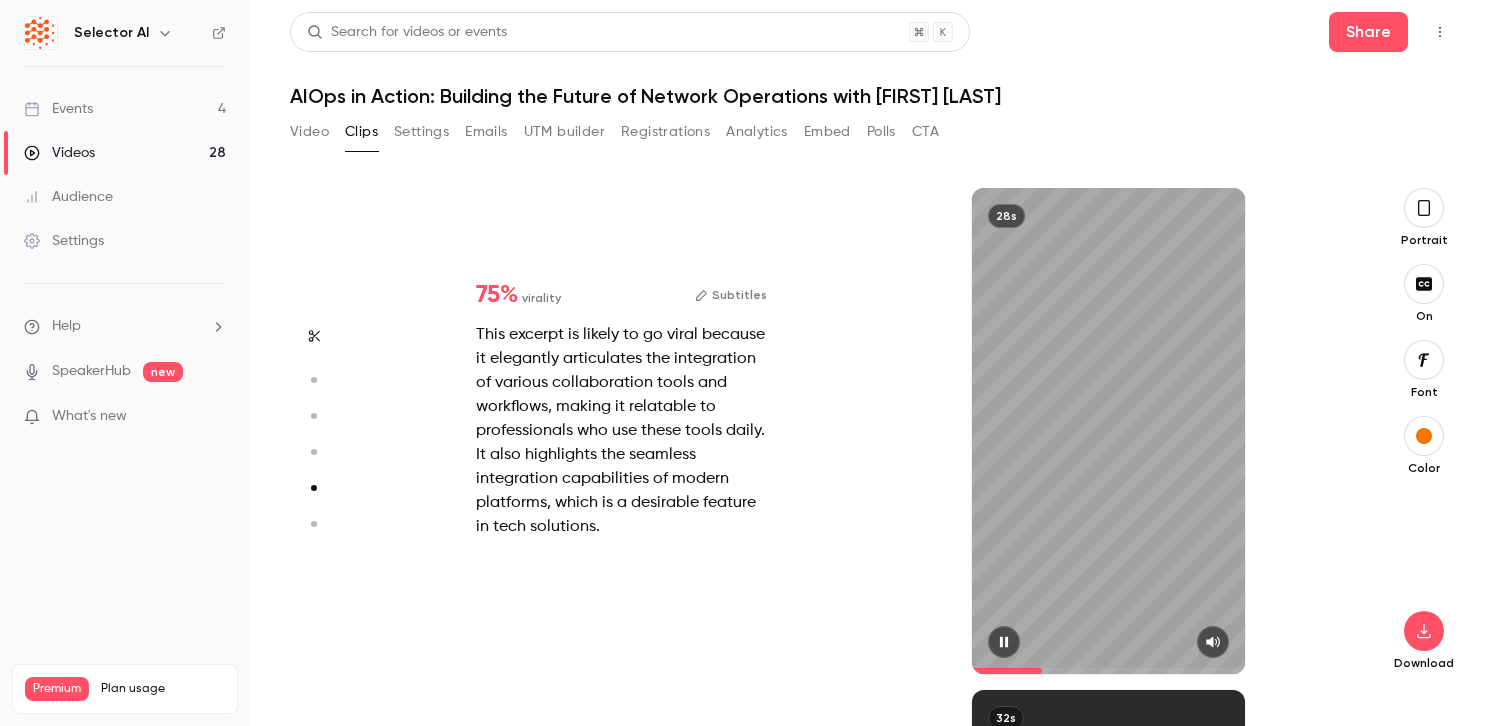 click at bounding box center [1007, 671] 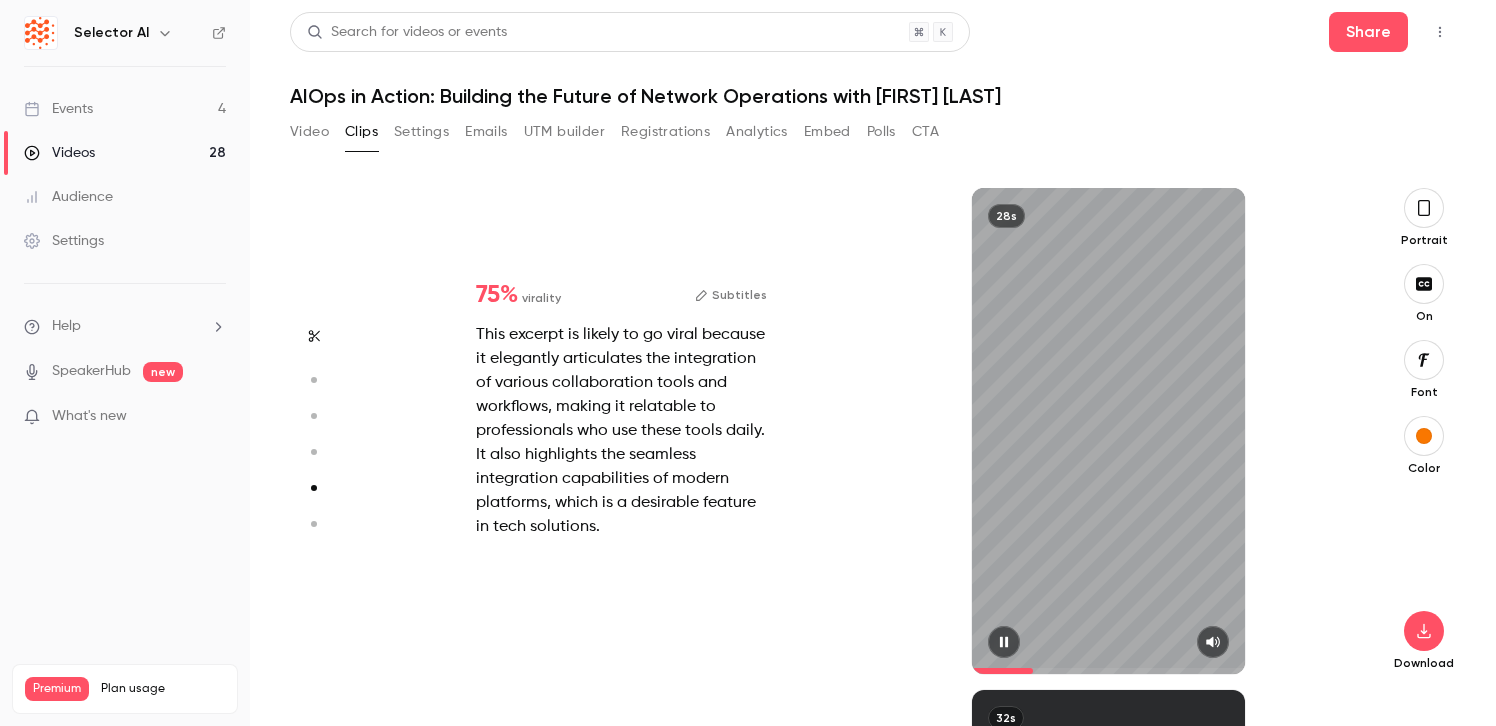 type on "*" 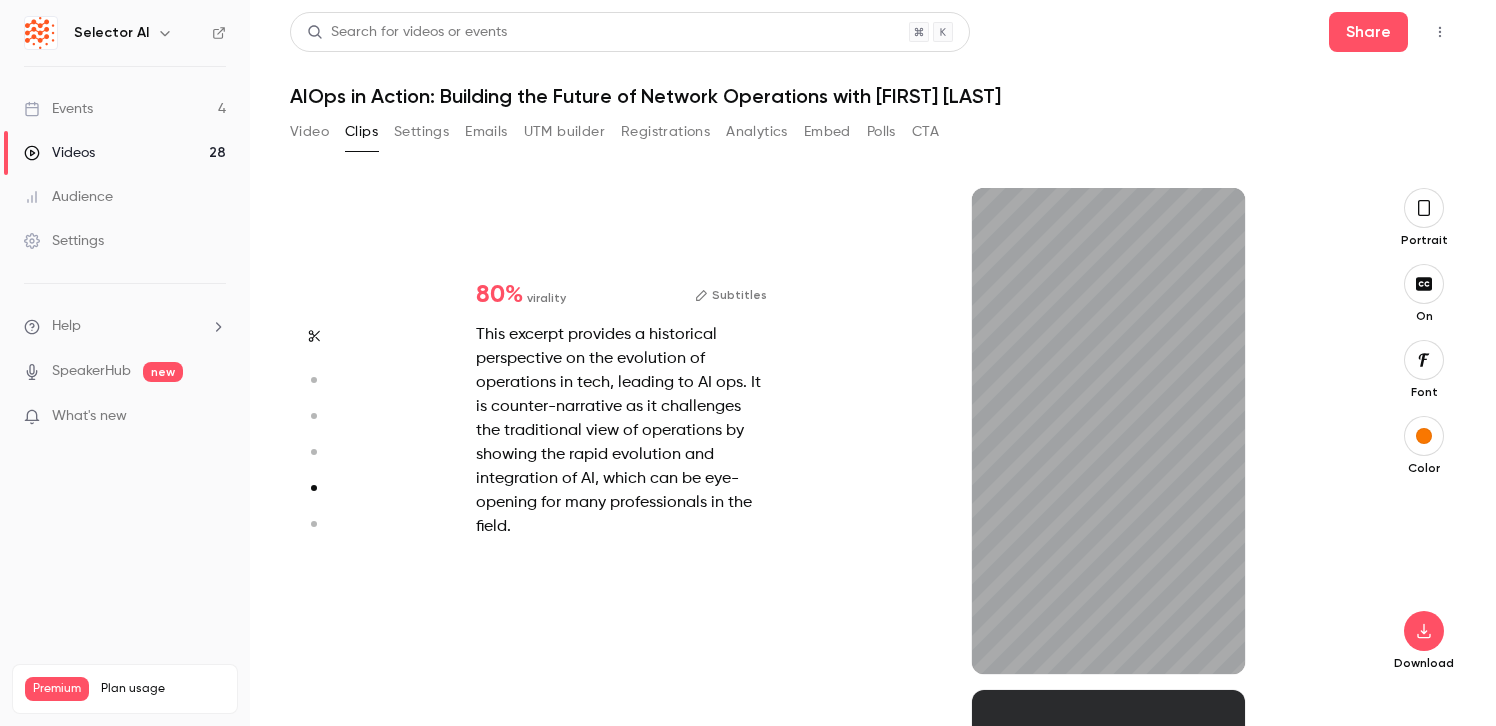 scroll, scrollTop: 1506, scrollLeft: 0, axis: vertical 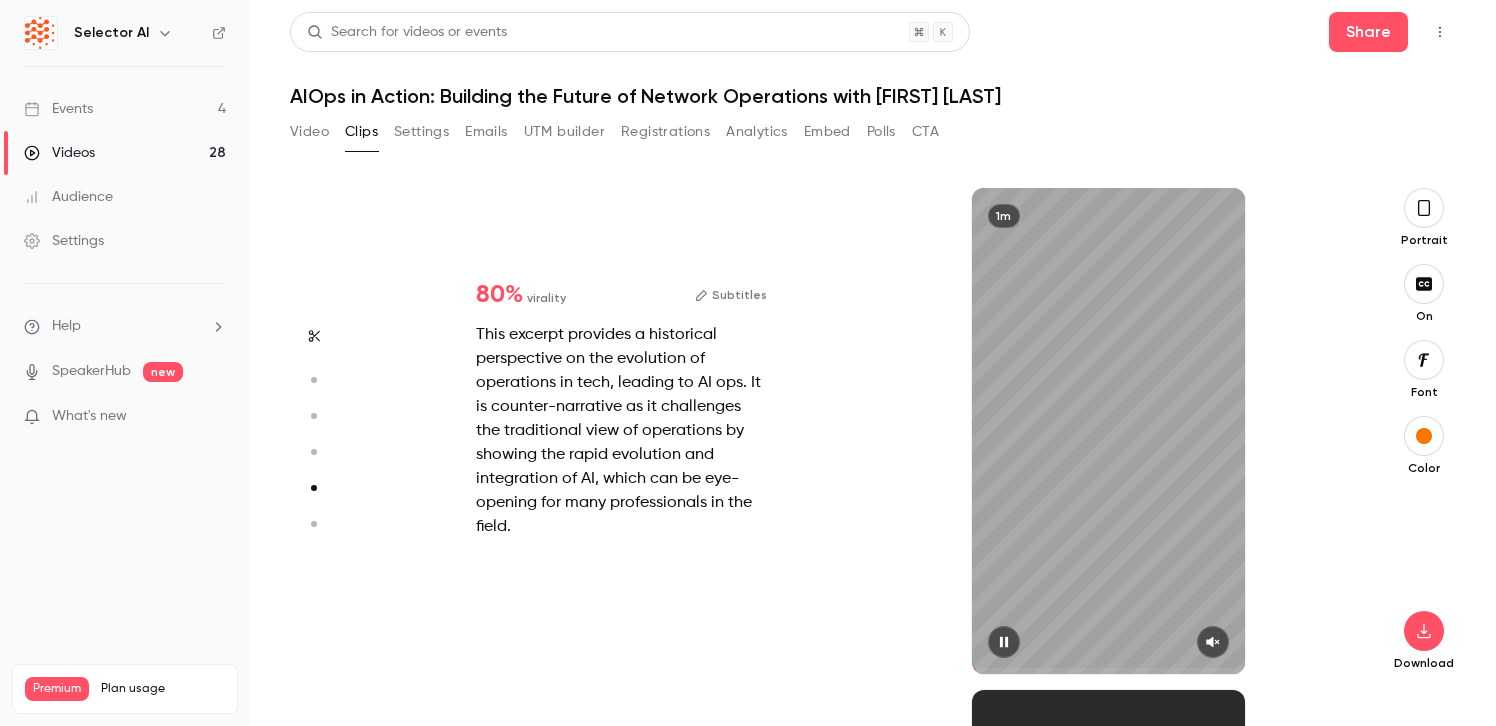click at bounding box center (1213, 642) 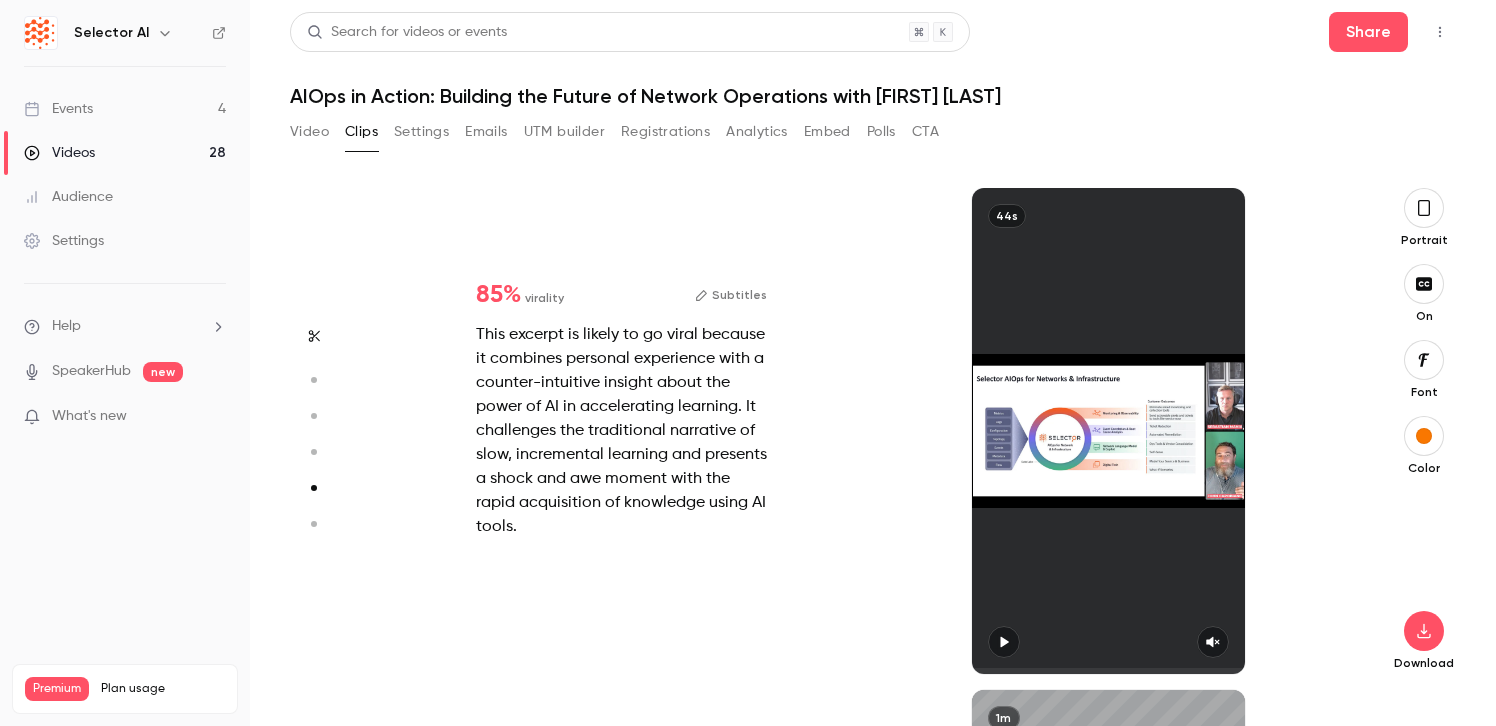 type on "*" 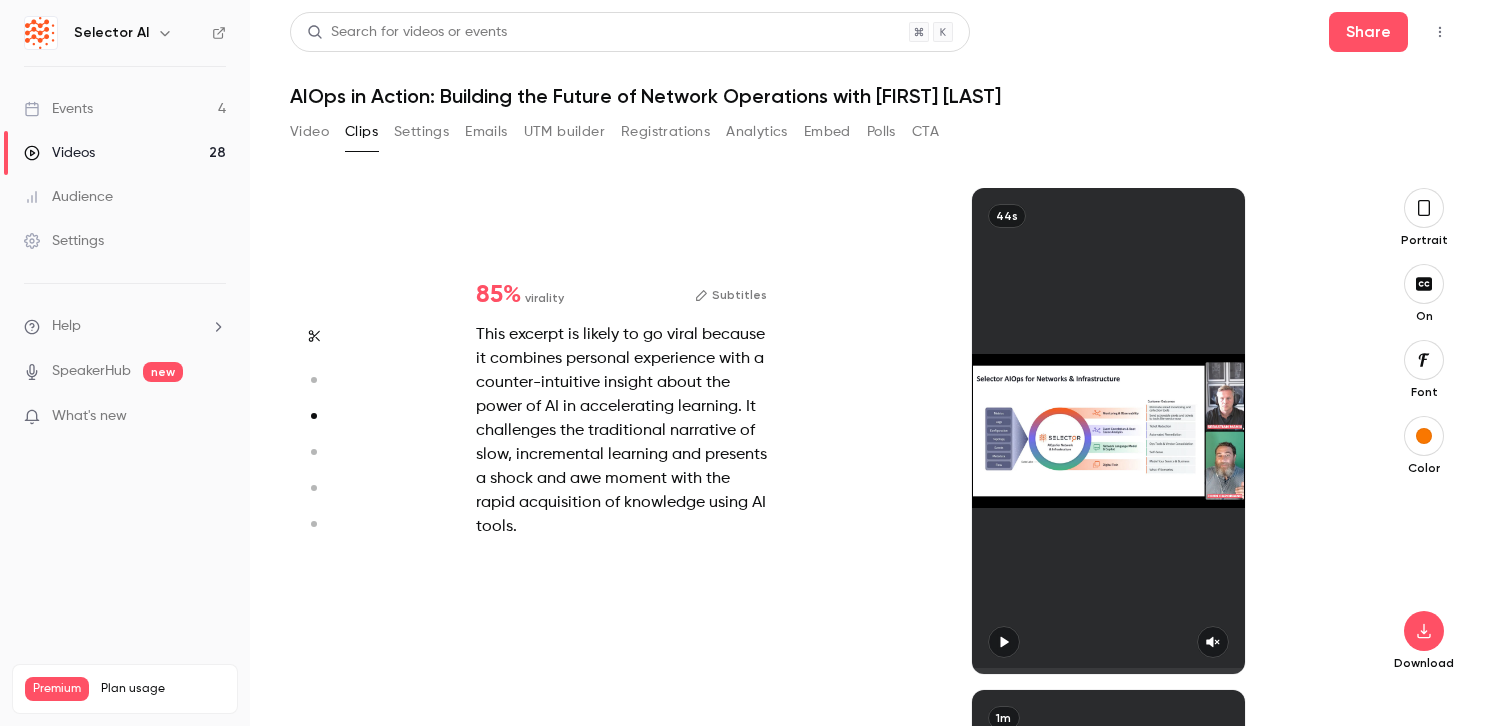 scroll, scrollTop: 1004, scrollLeft: 0, axis: vertical 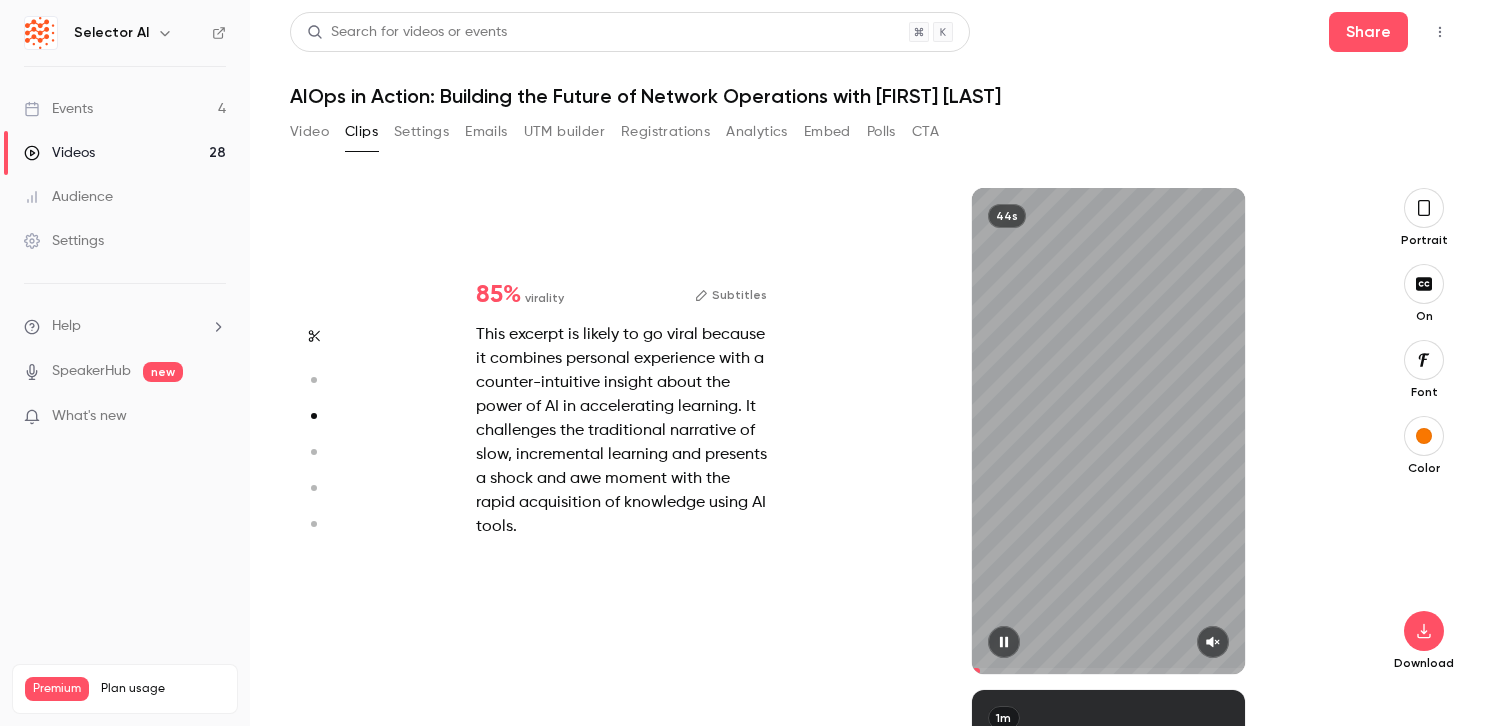 click at bounding box center (1108, 642) 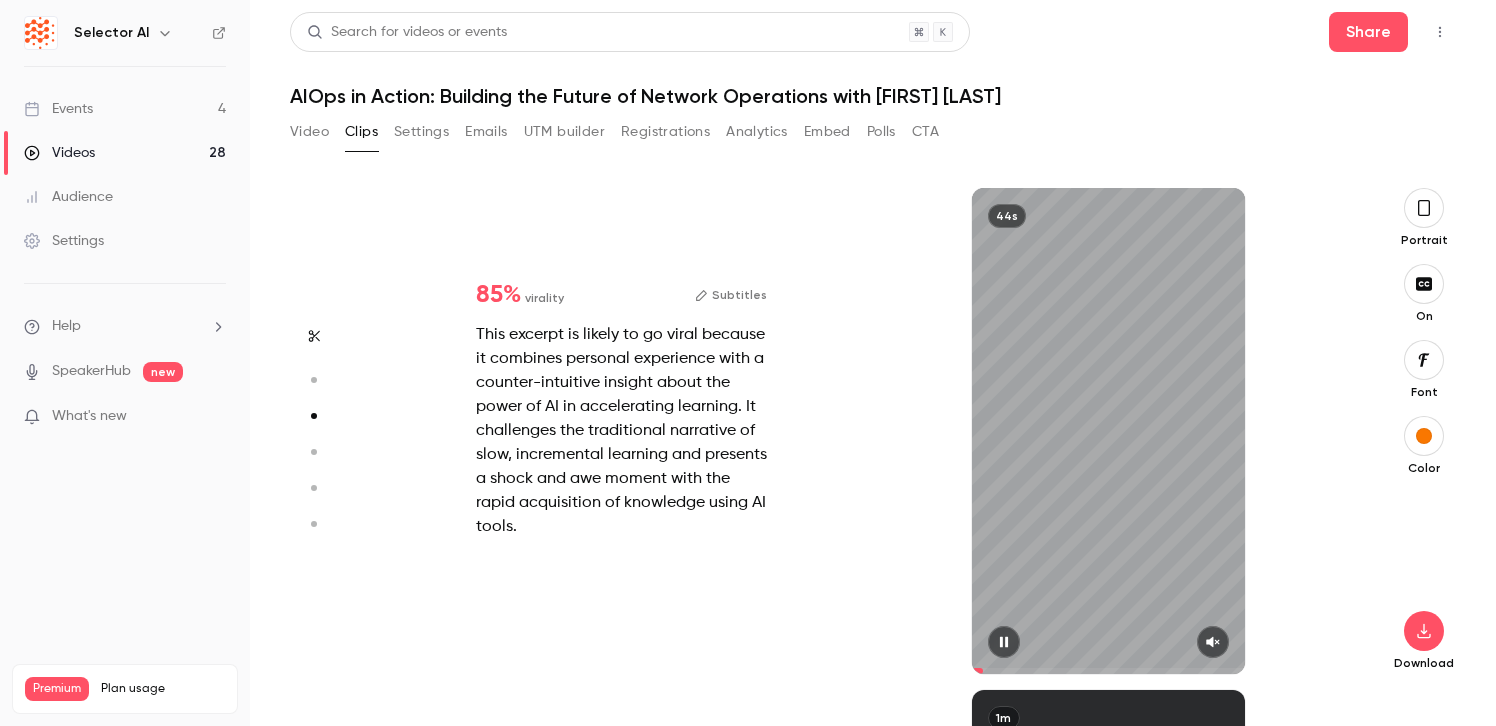 click 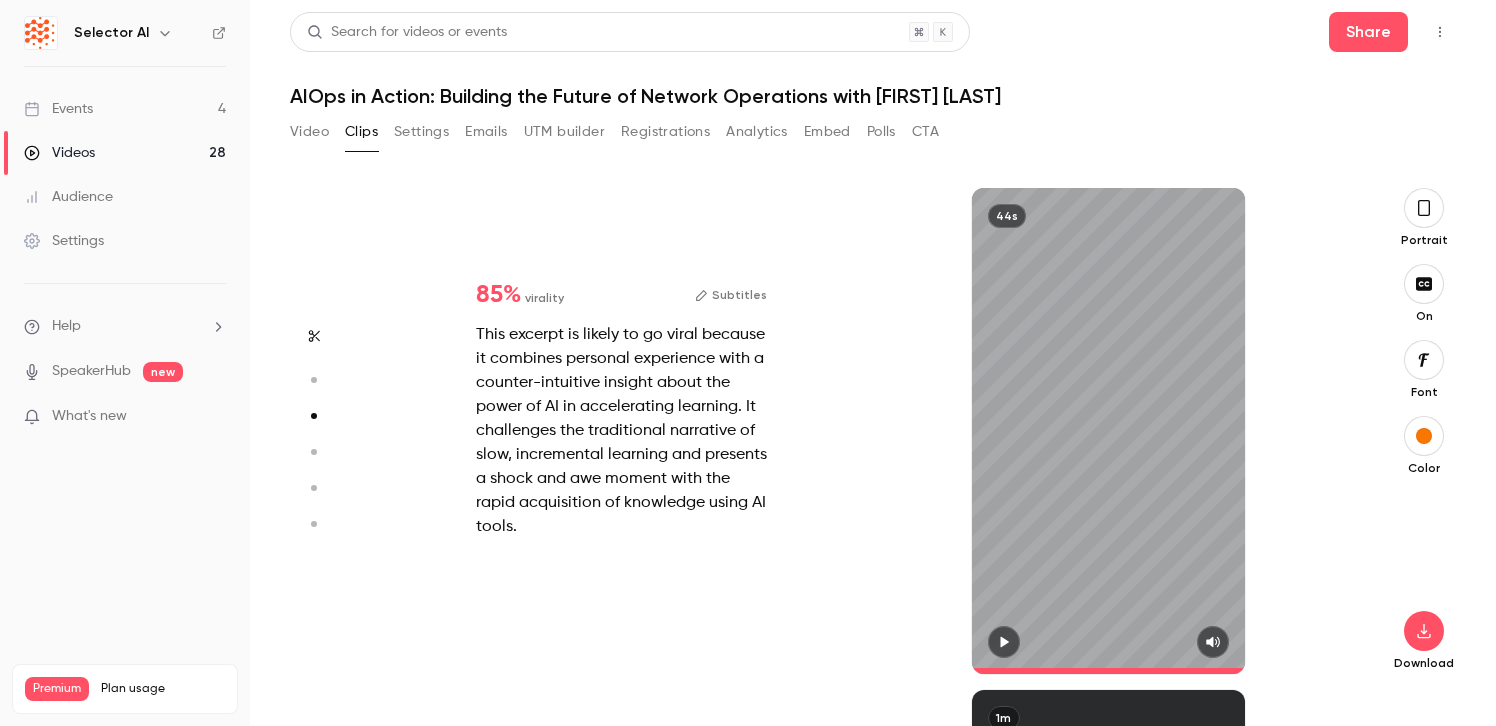 click 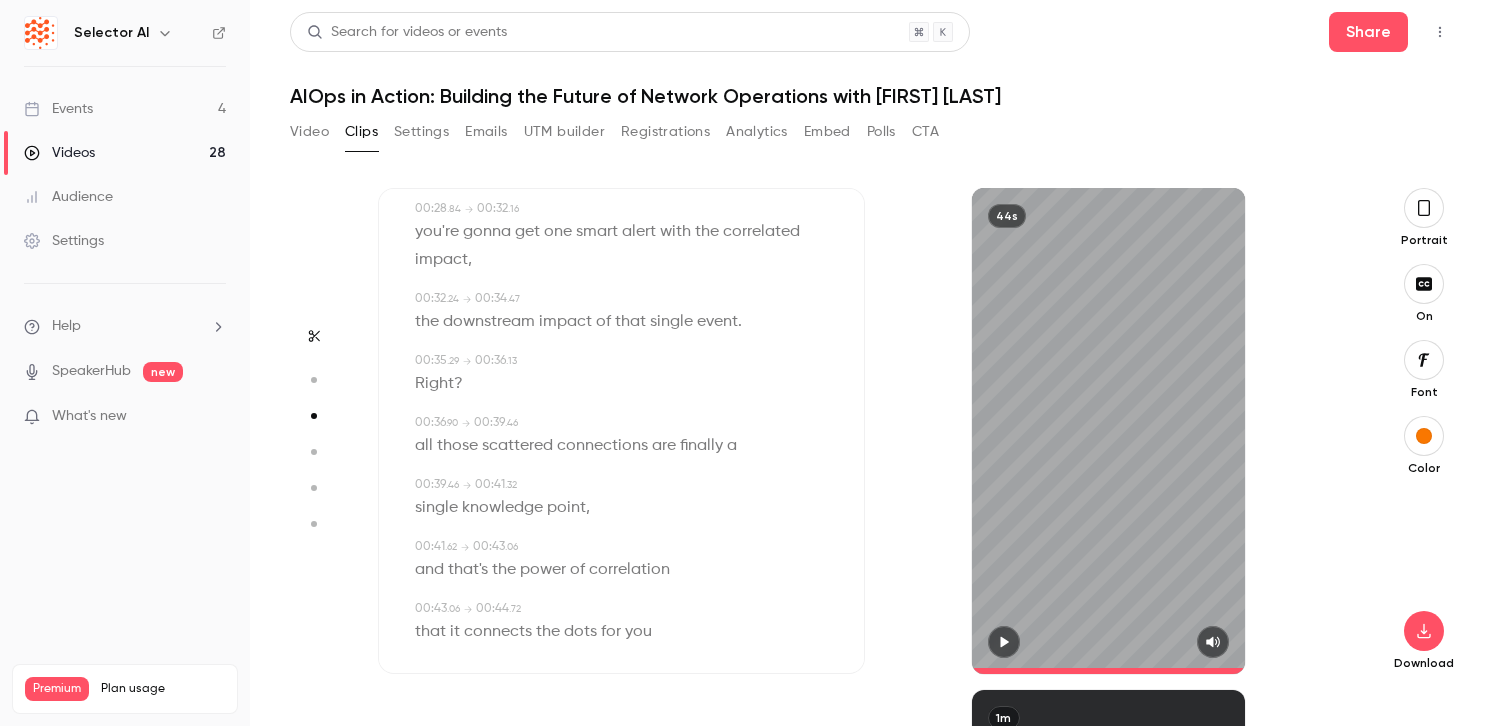 scroll, scrollTop: 820, scrollLeft: 0, axis: vertical 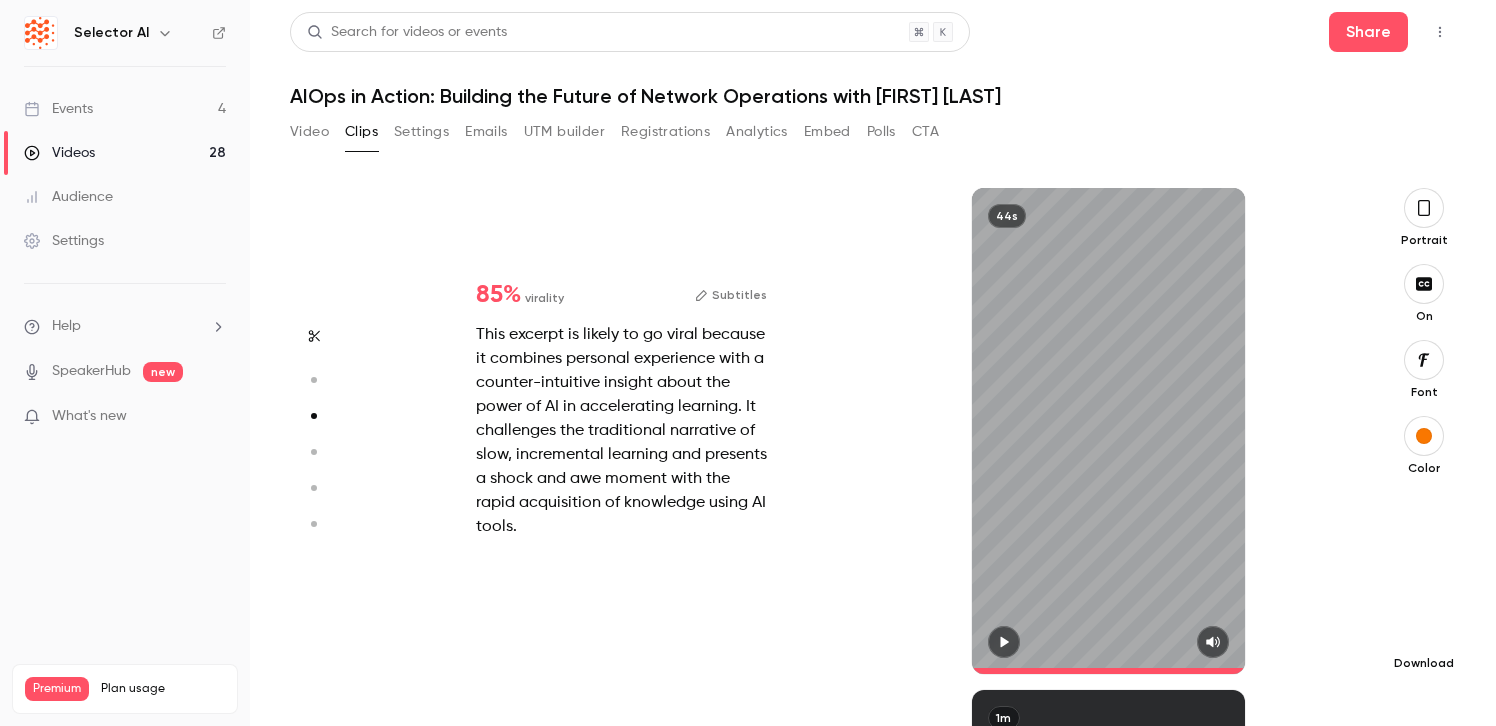 click at bounding box center (1424, 631) 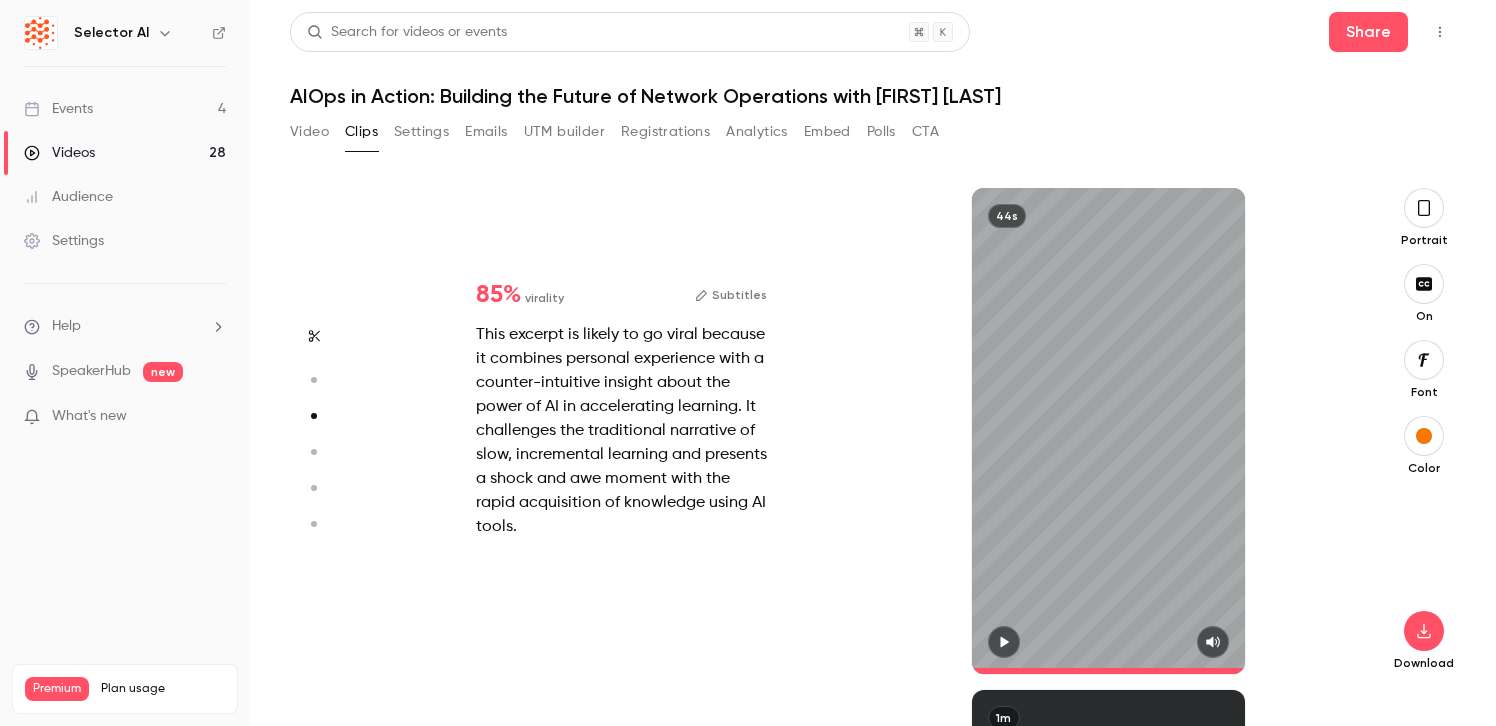 click on "Subtitles" at bounding box center [731, 295] 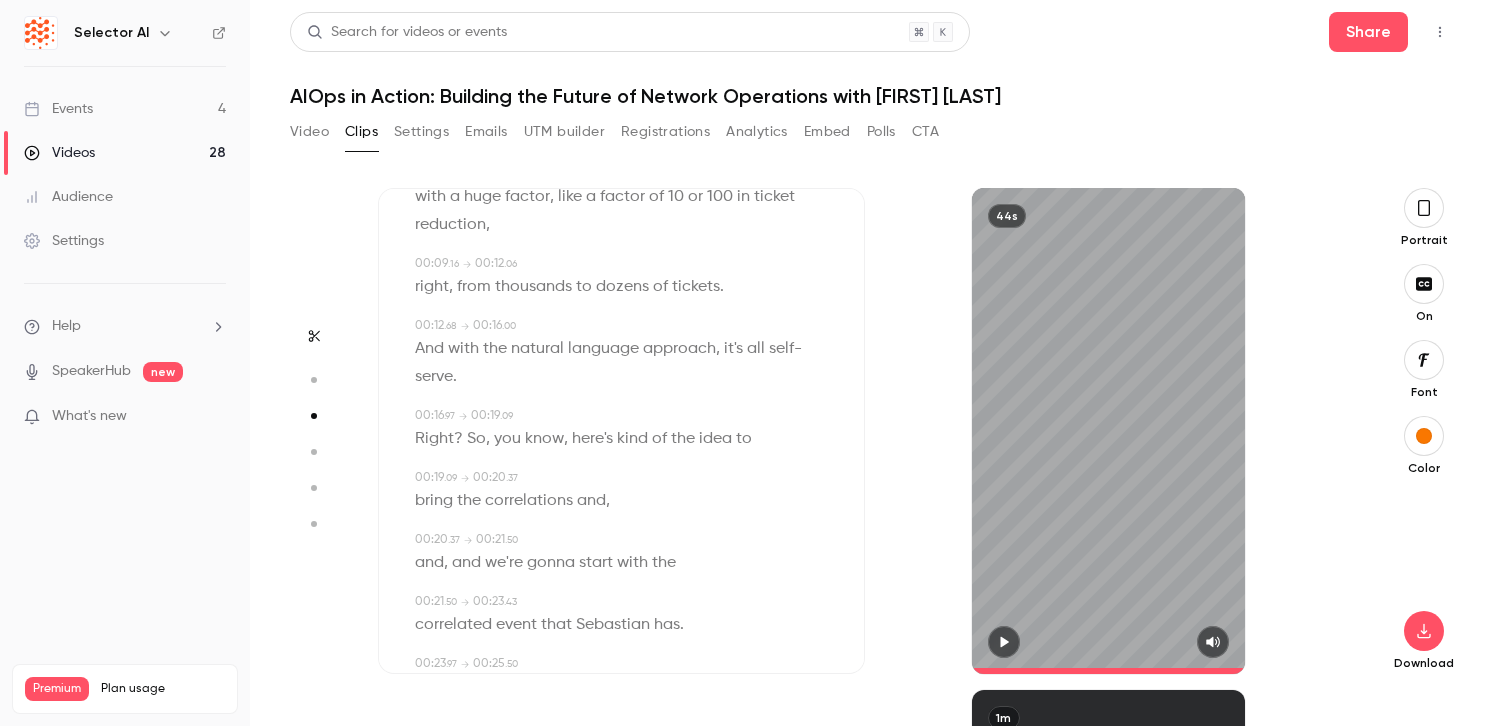 scroll, scrollTop: 0, scrollLeft: 0, axis: both 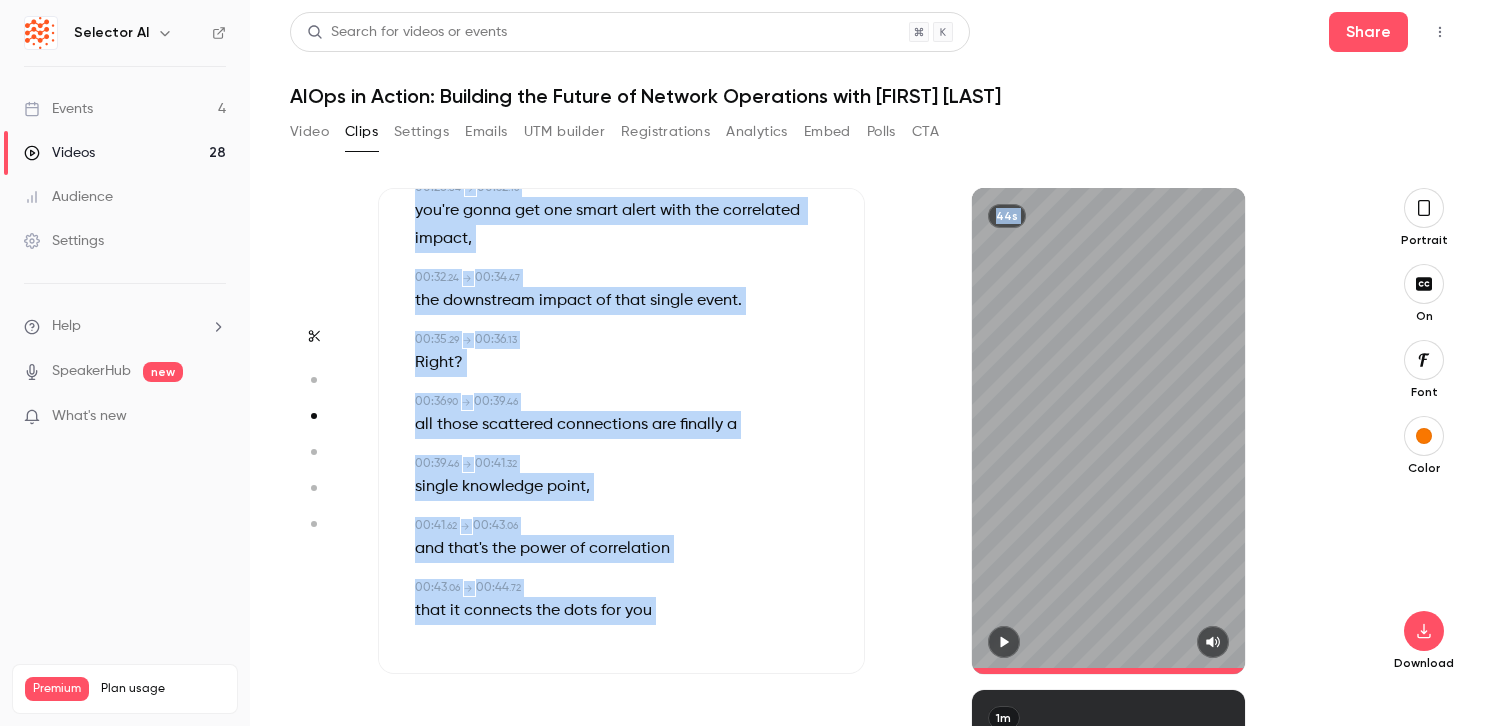 drag, startPoint x: 412, startPoint y: 285, endPoint x: 827, endPoint y: 822, distance: 678.6708 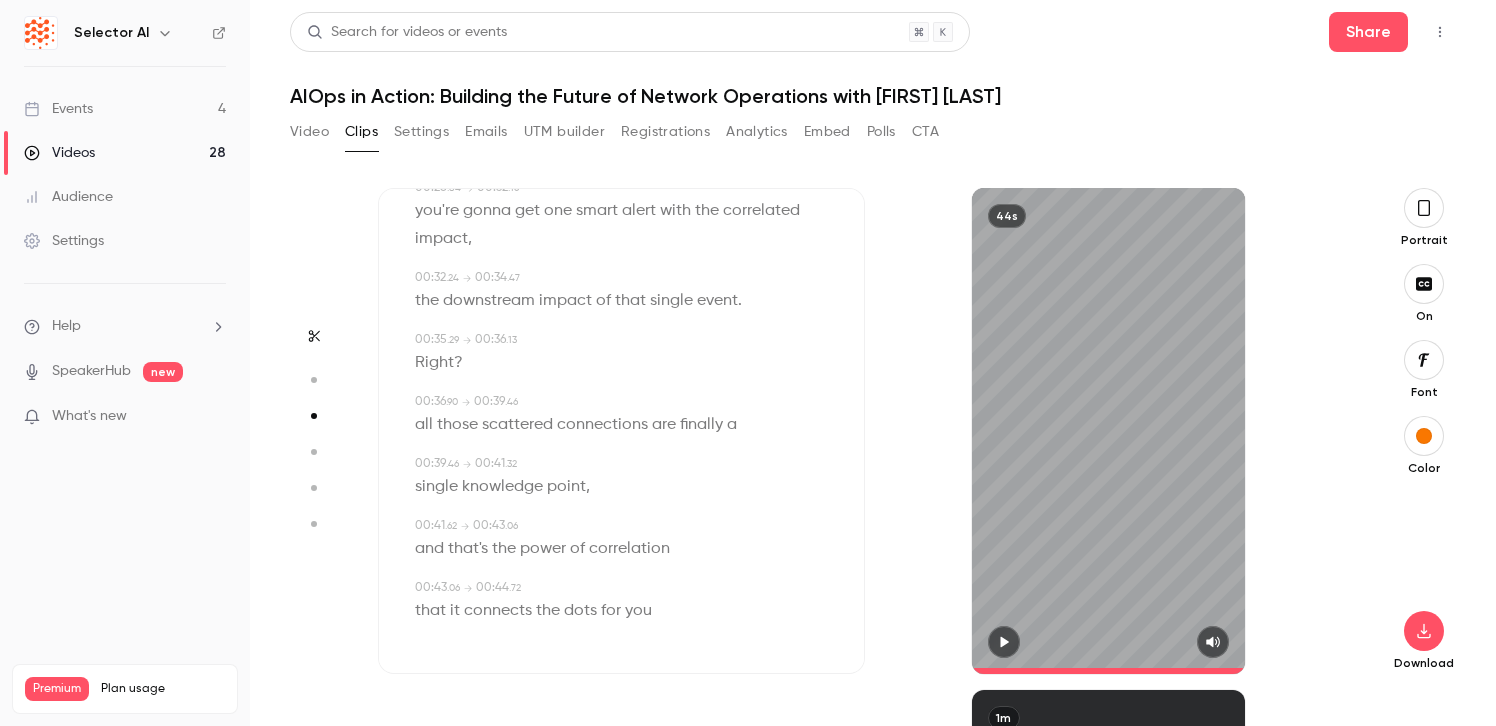 click on "Registrations" at bounding box center (665, 132) 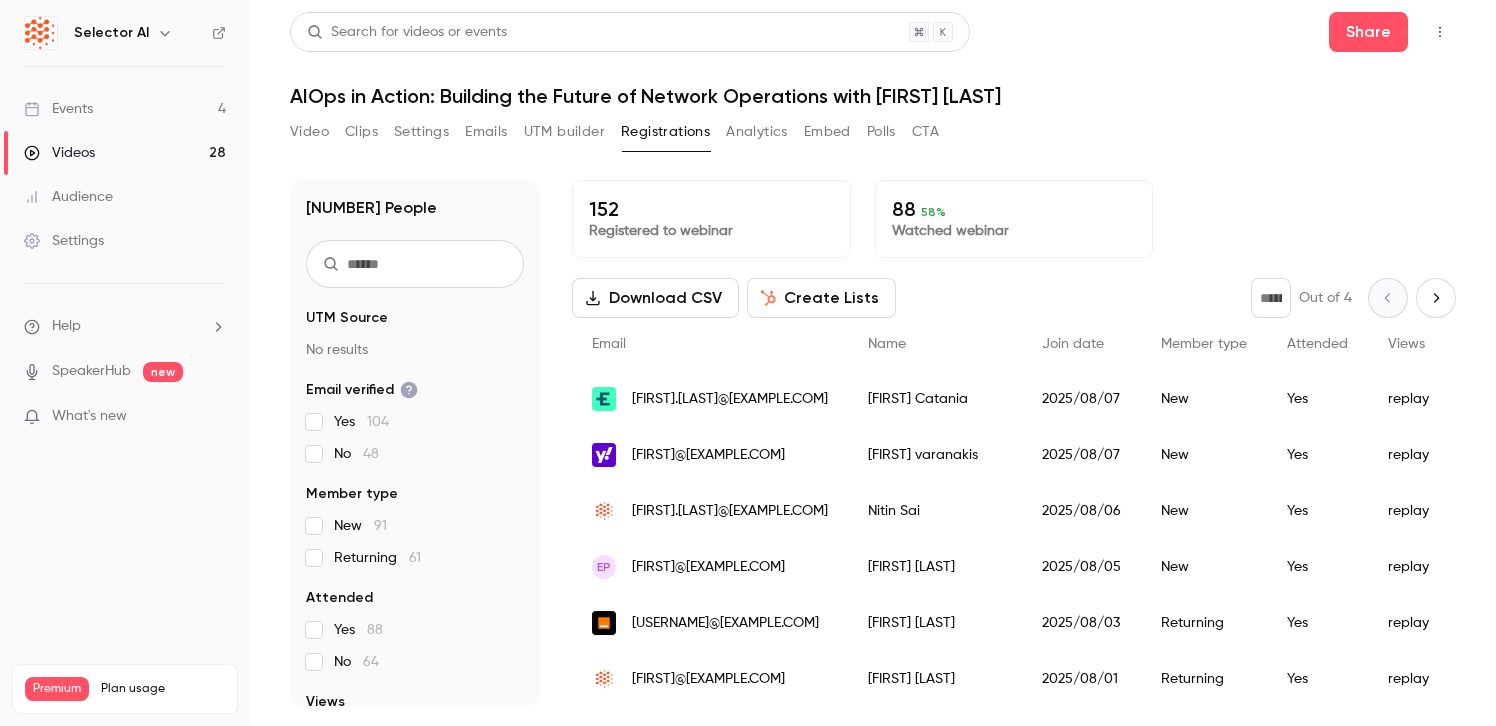 type 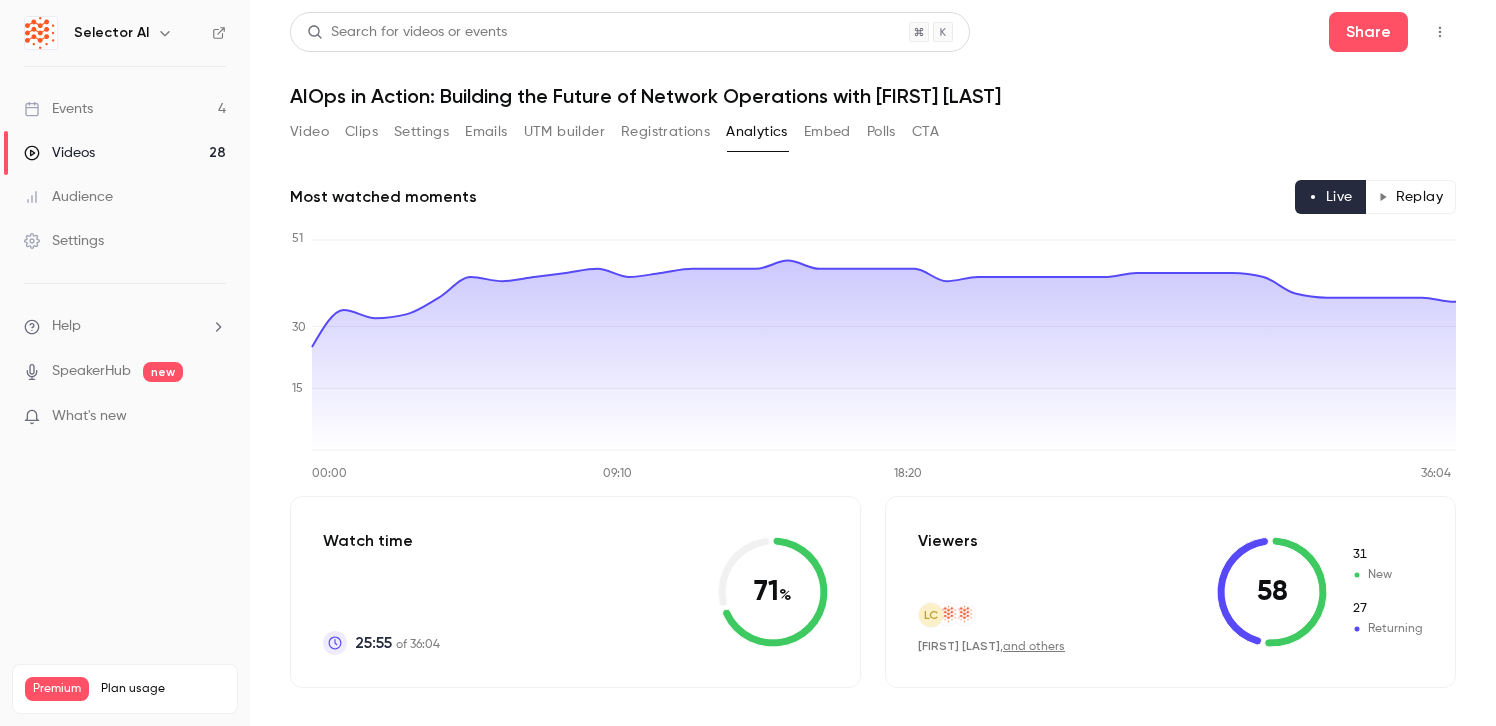 click on "Replay" at bounding box center (1410, 197) 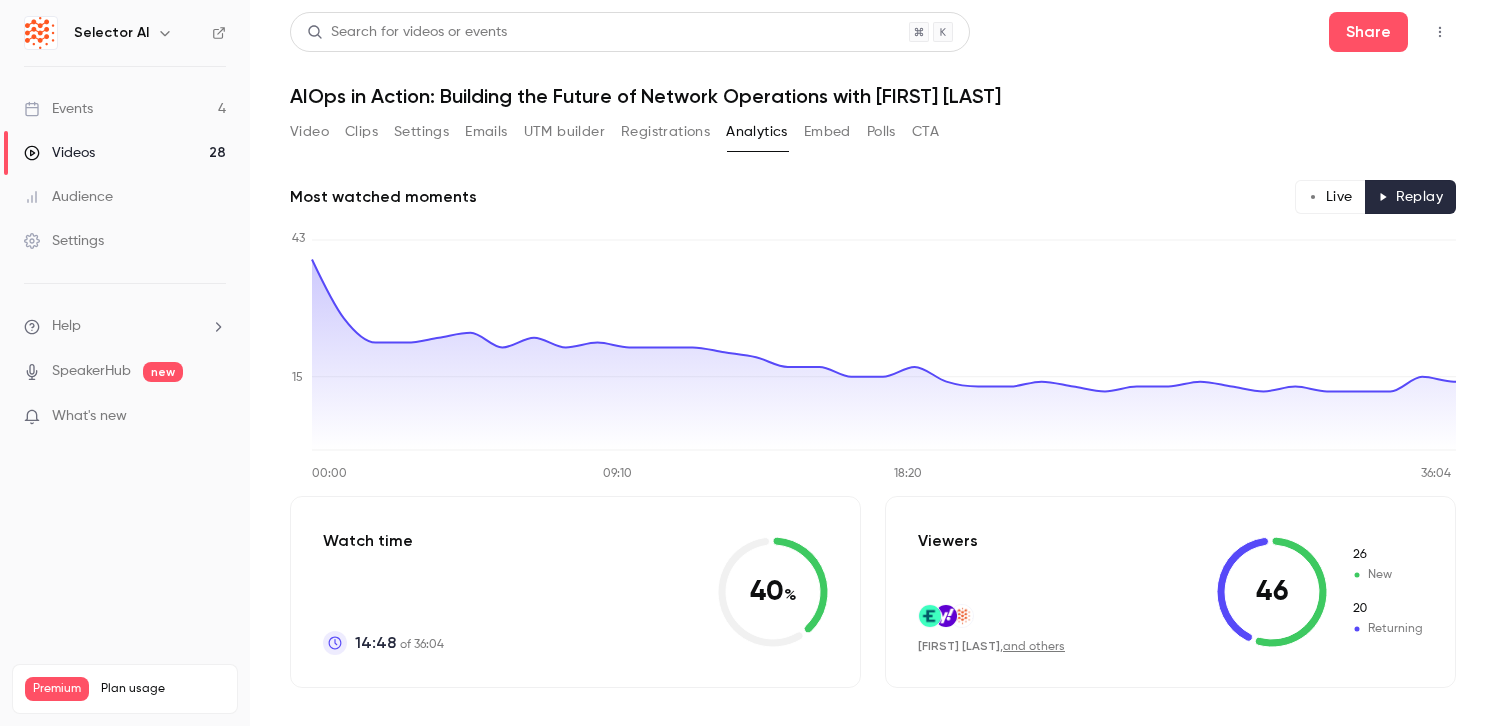 click on "Registrations" at bounding box center [665, 132] 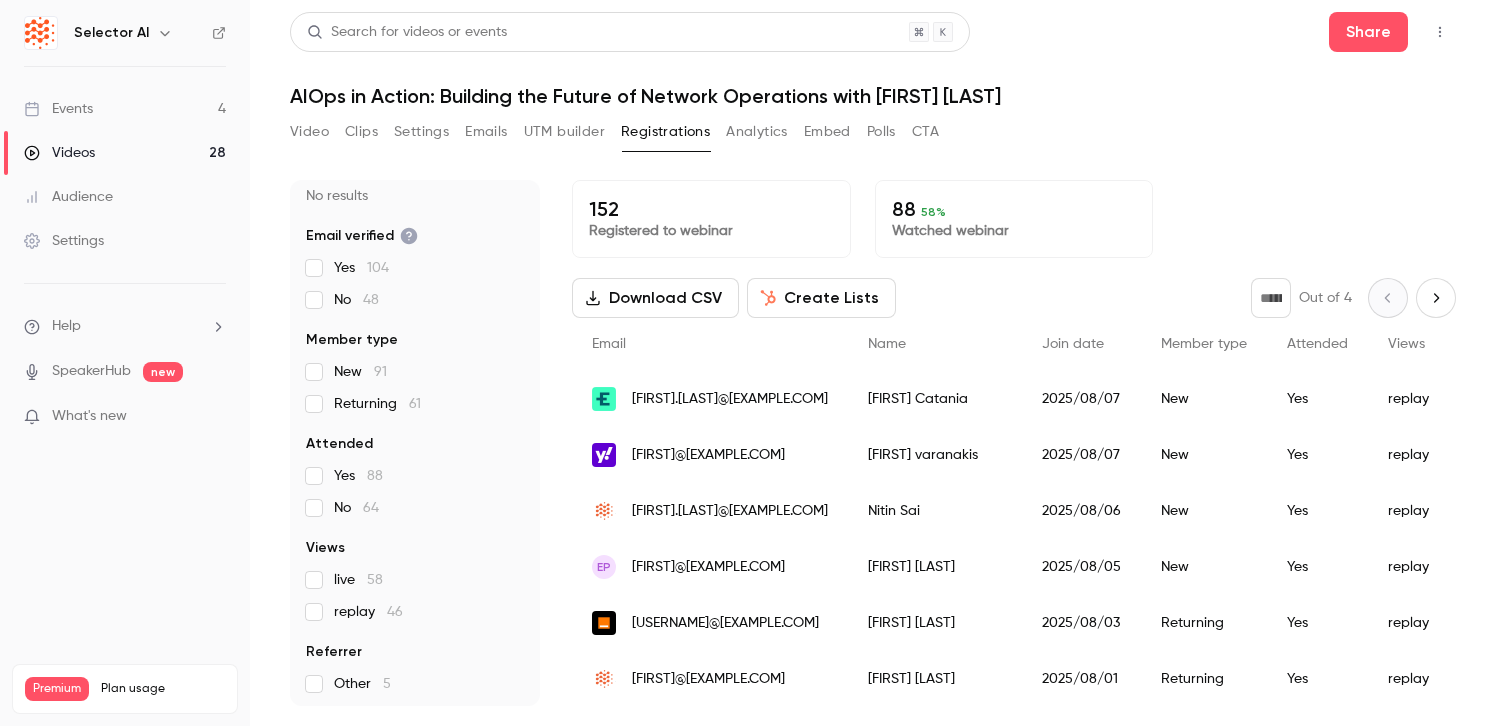 scroll, scrollTop: 158, scrollLeft: 0, axis: vertical 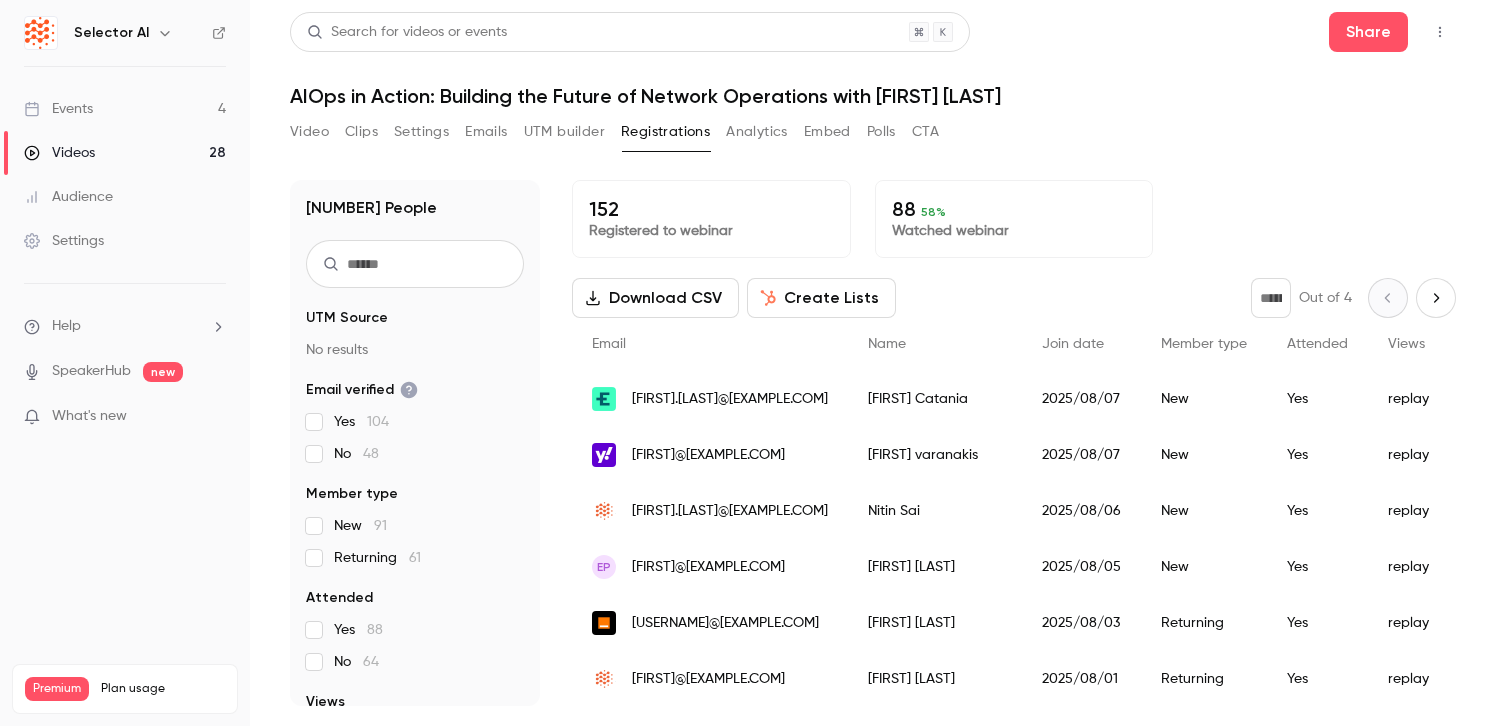 click on "Videos 28" at bounding box center (125, 153) 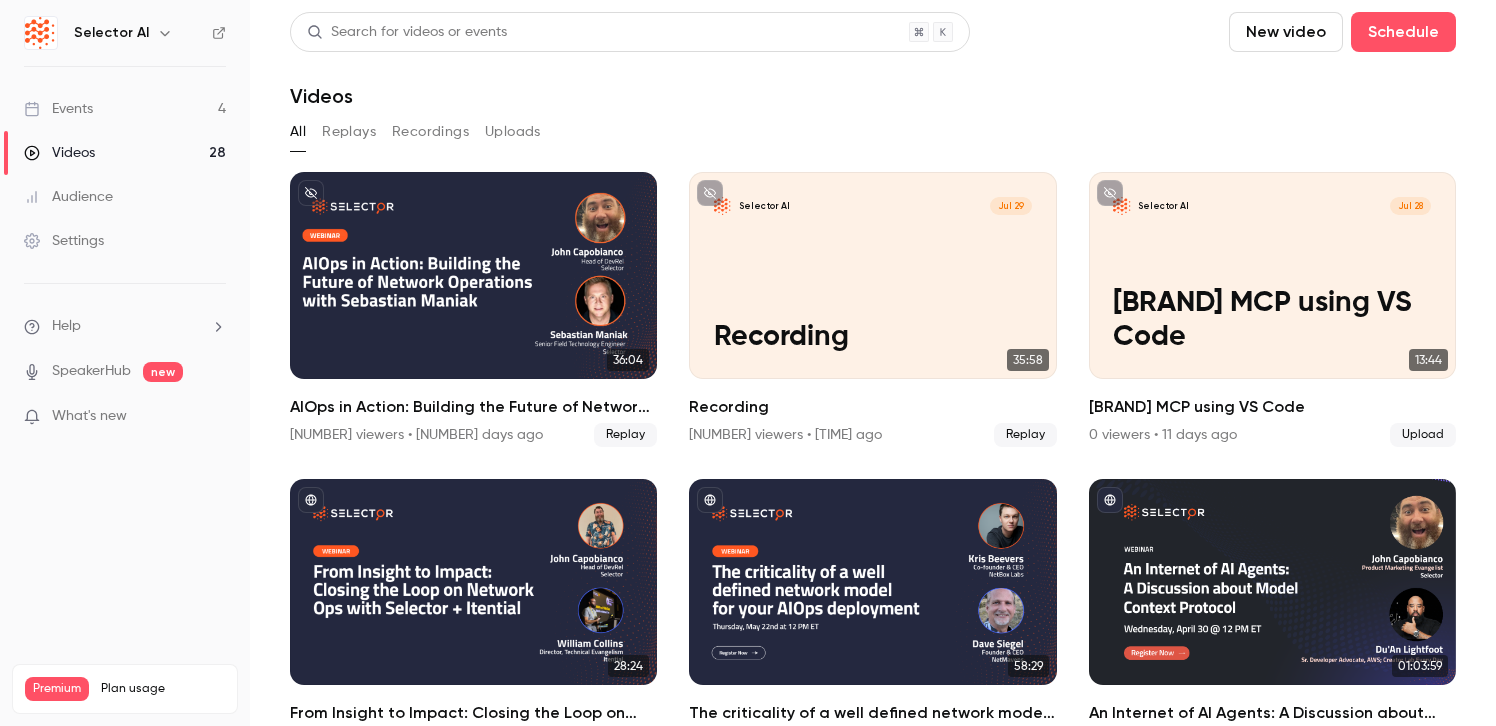 click on "Events 4" at bounding box center (125, 109) 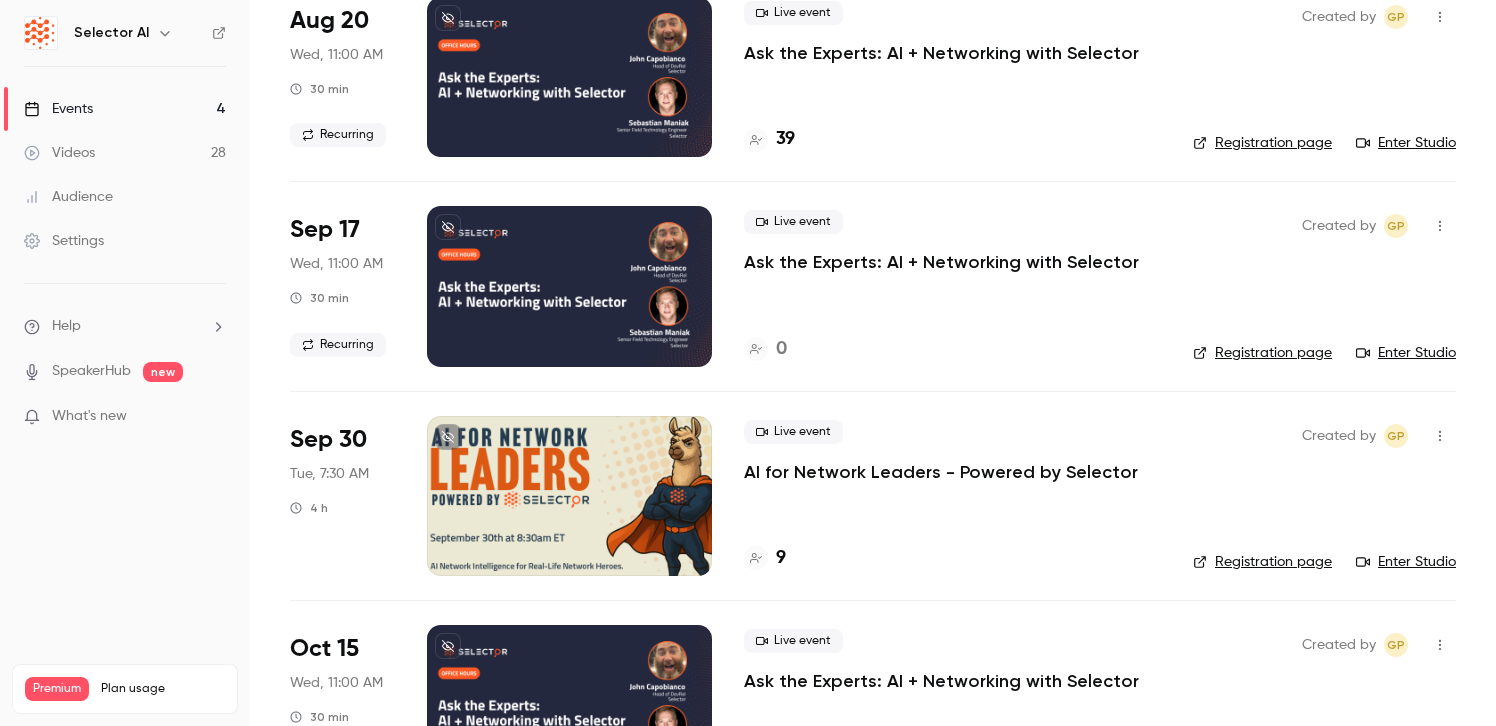 scroll, scrollTop: 173, scrollLeft: 0, axis: vertical 